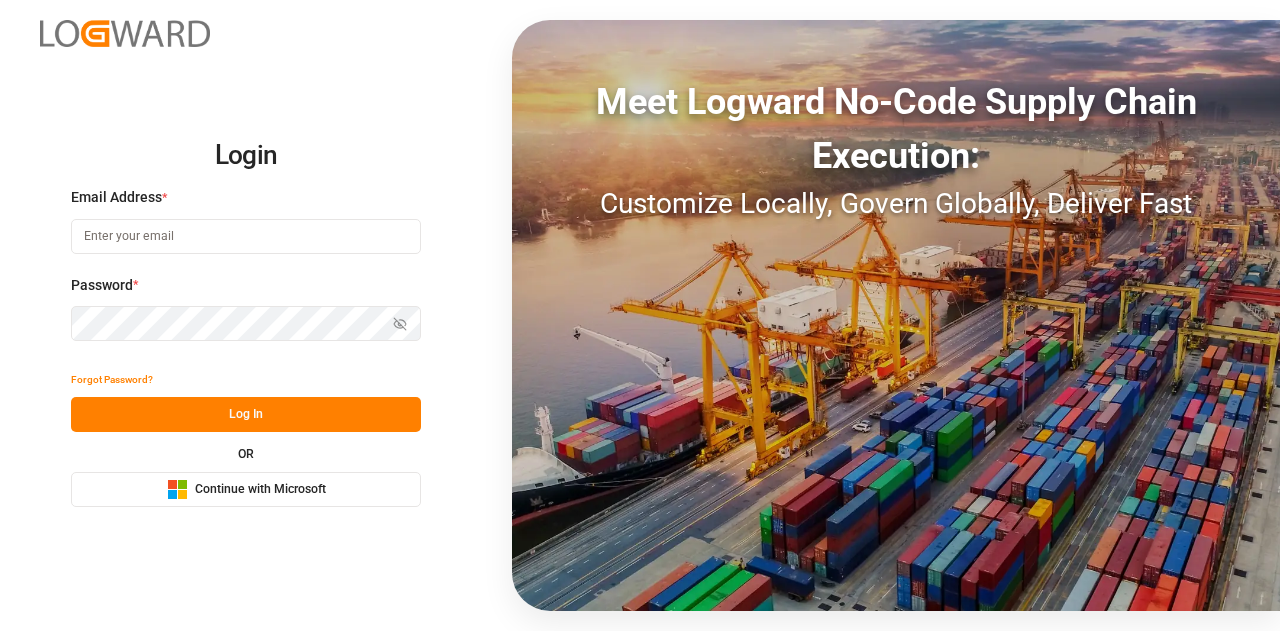 scroll, scrollTop: 0, scrollLeft: 0, axis: both 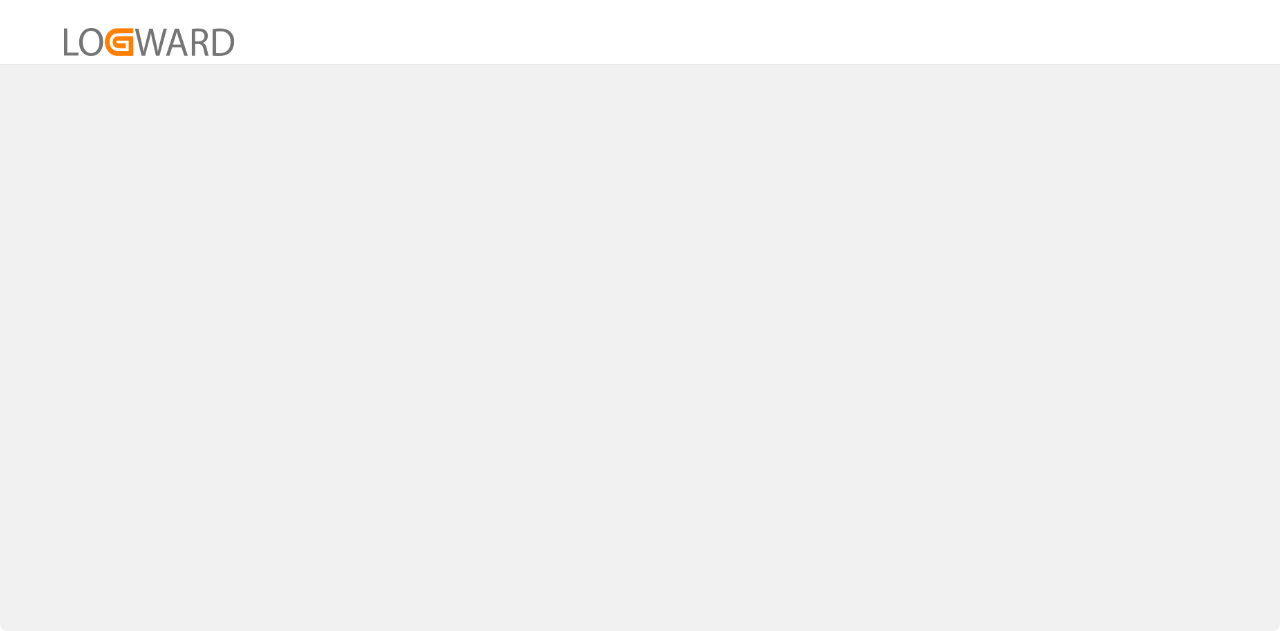 click at bounding box center (640, 315) 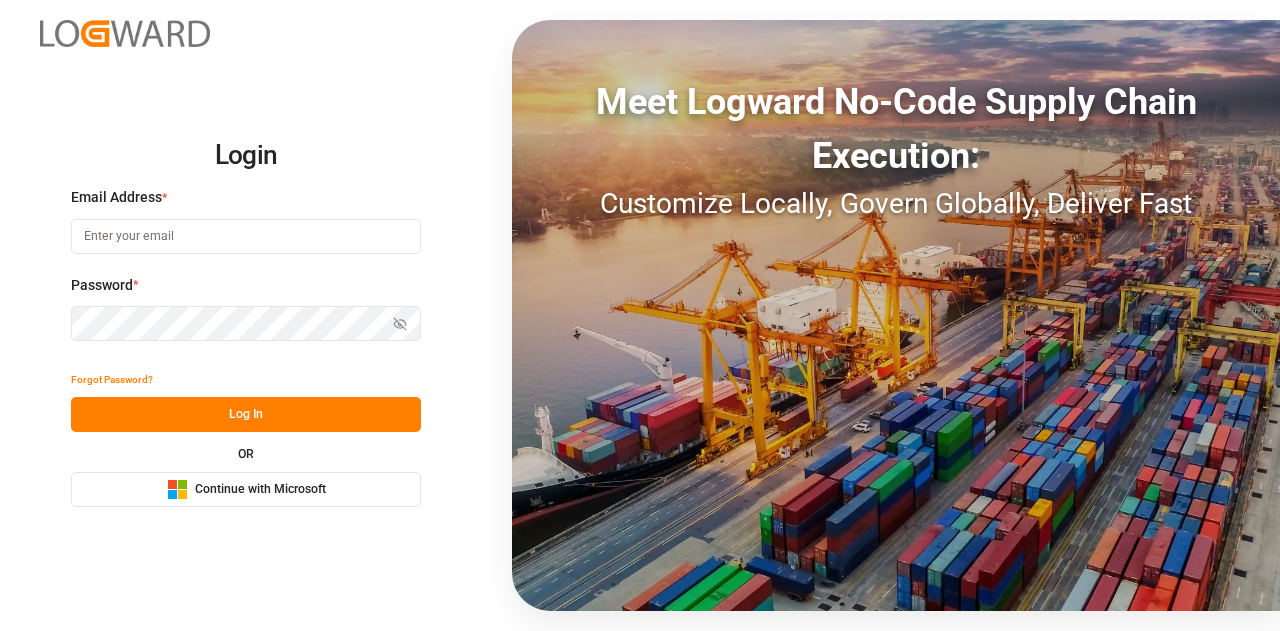 scroll, scrollTop: 0, scrollLeft: 0, axis: both 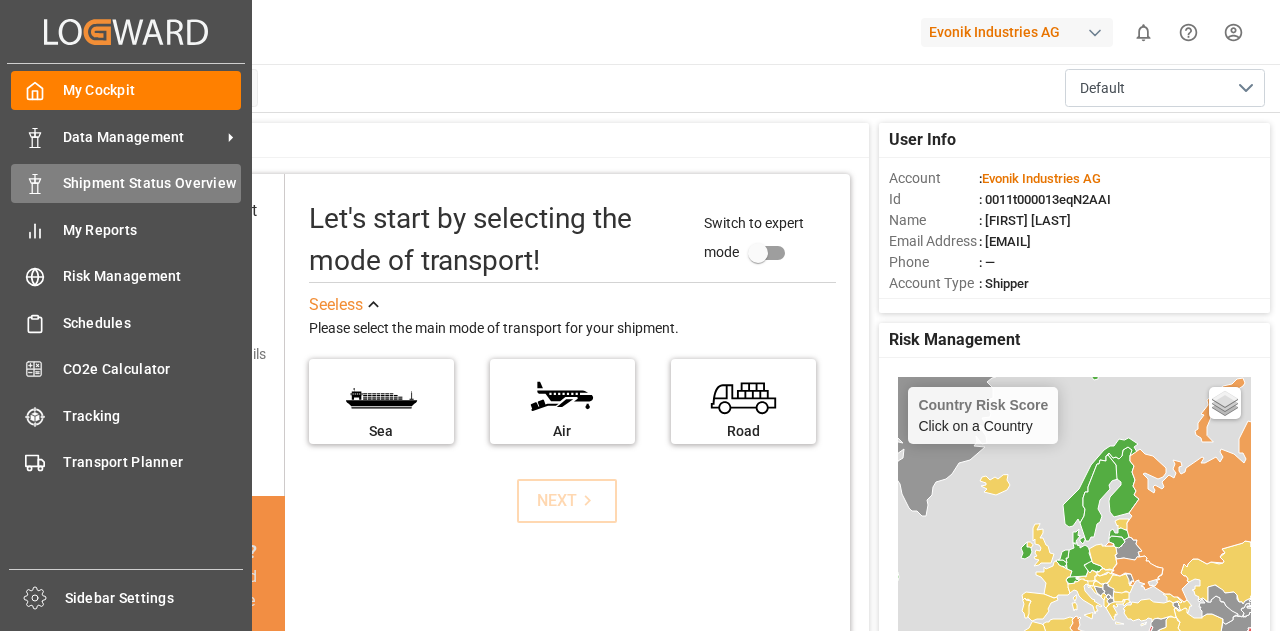 click on "Shipment Status Overview" at bounding box center (152, 183) 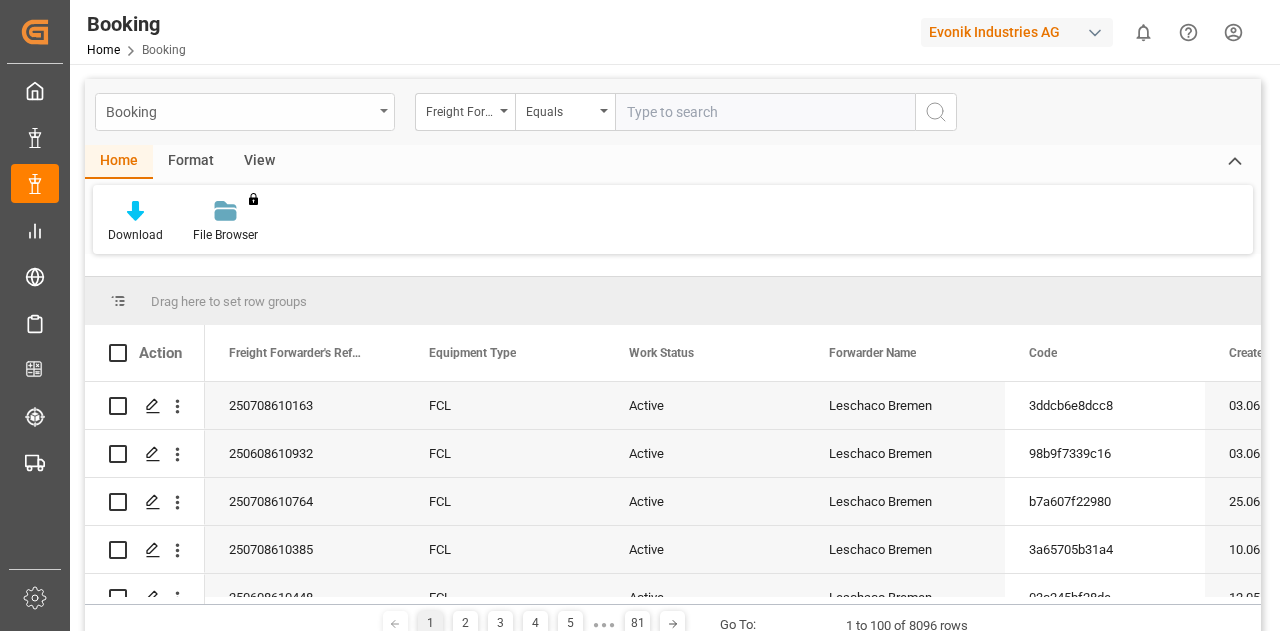 click on "Booking" at bounding box center [245, 112] 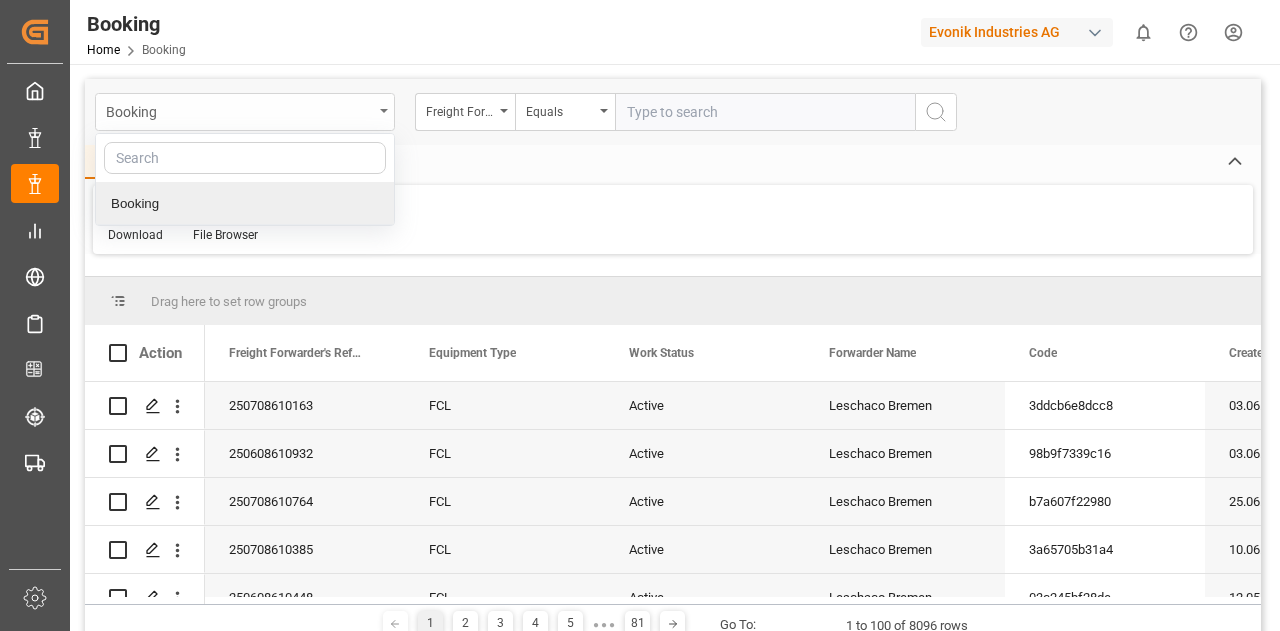 click on "Booking" at bounding box center [245, 112] 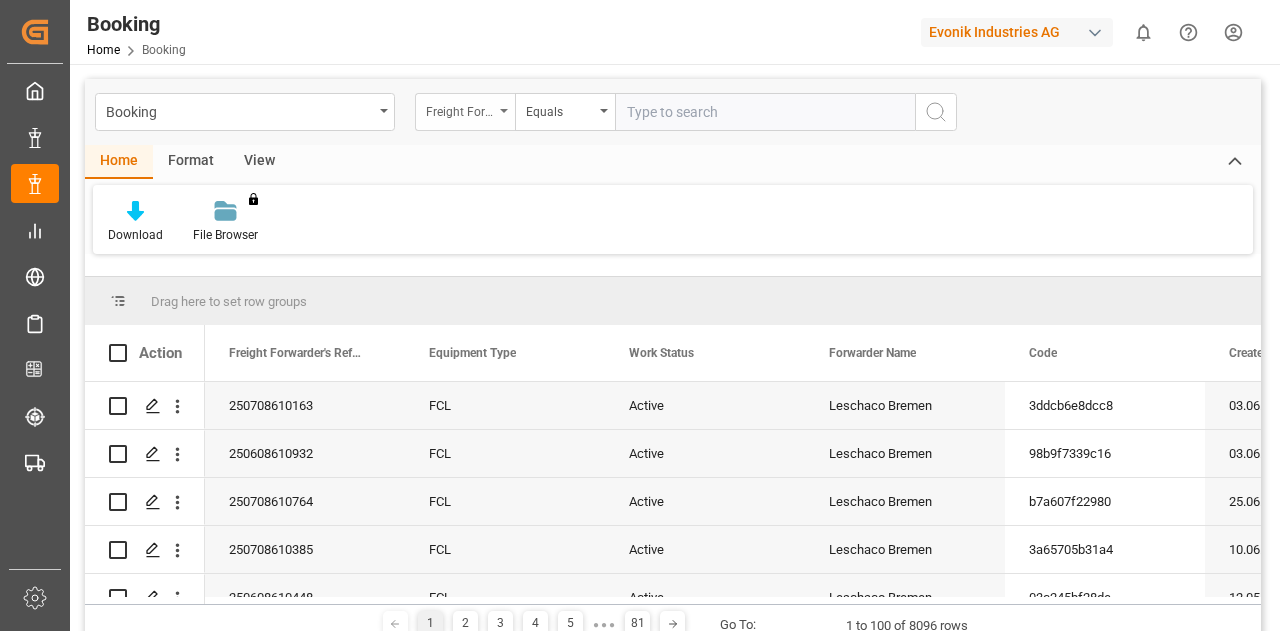 click at bounding box center (504, 111) 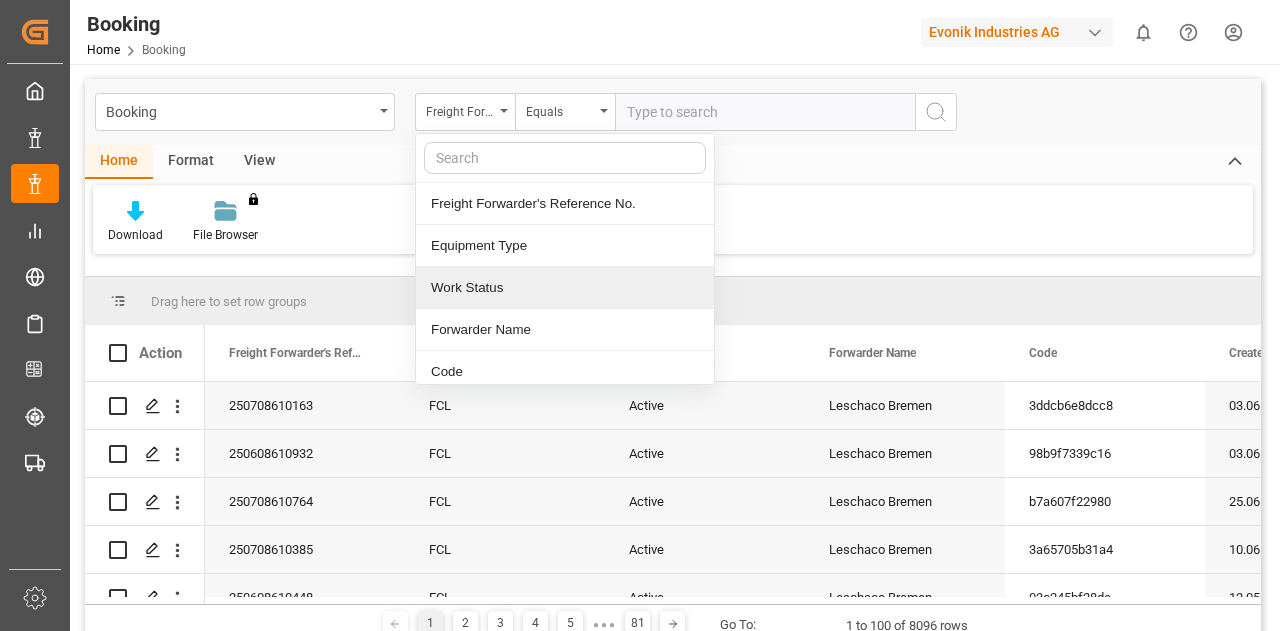 click on "Download File Browser You don't have permission for this feature. Contact admin." at bounding box center [673, 219] 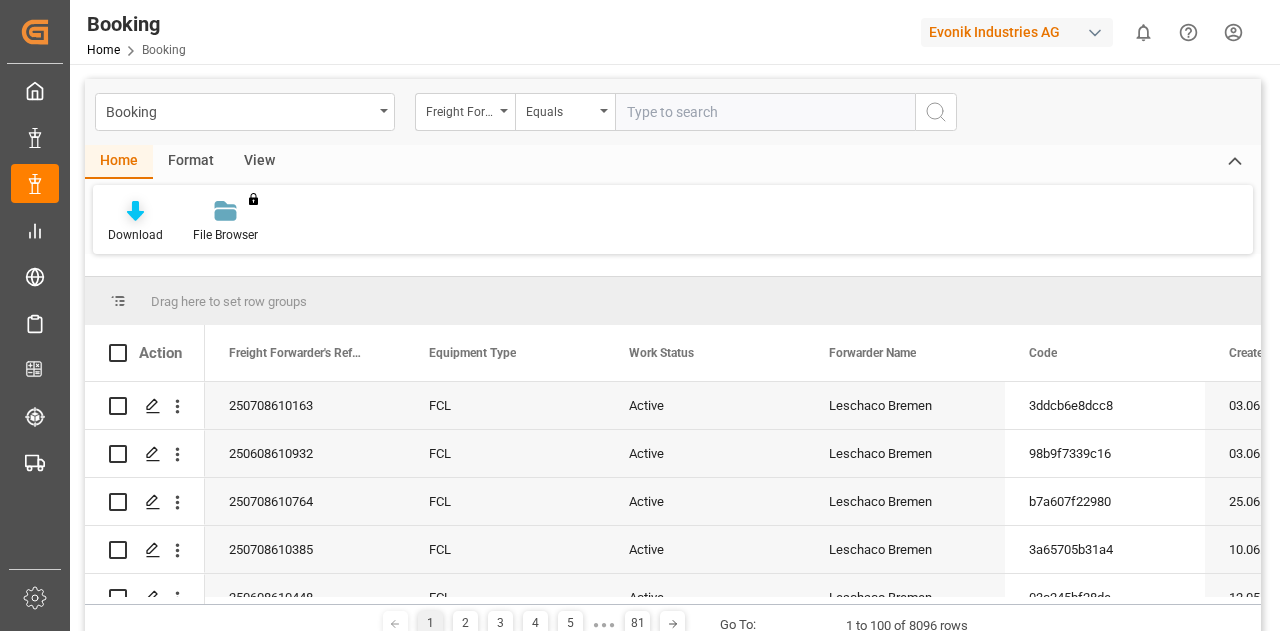 click 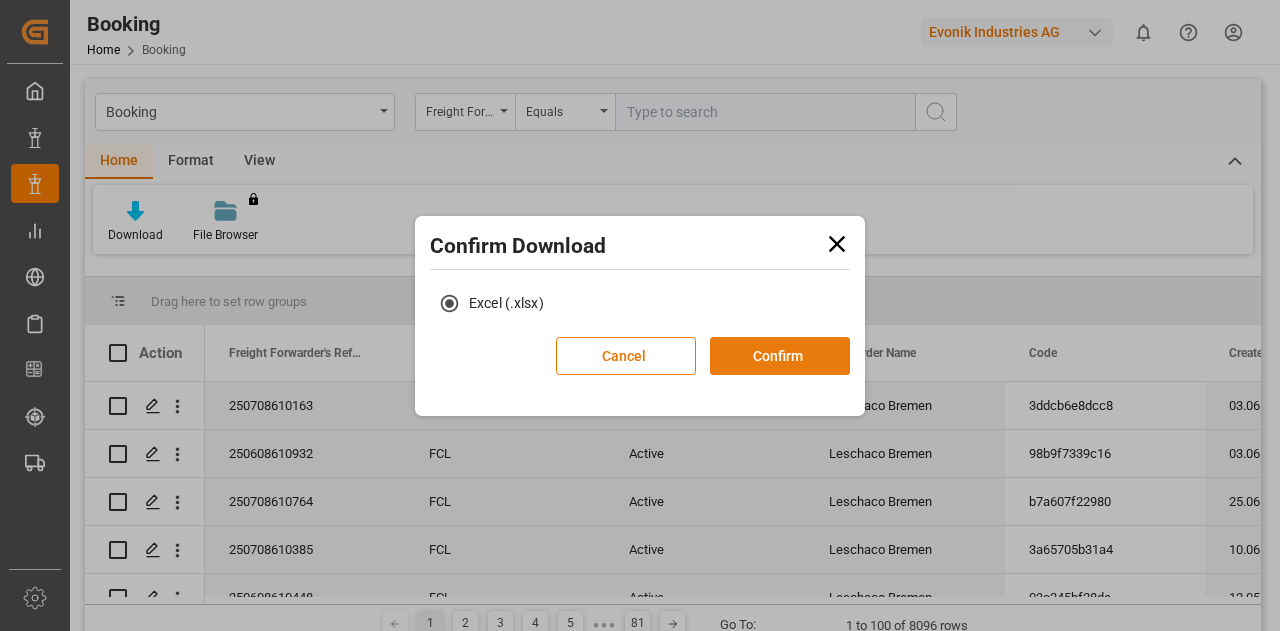 click on "Confirm" at bounding box center (780, 356) 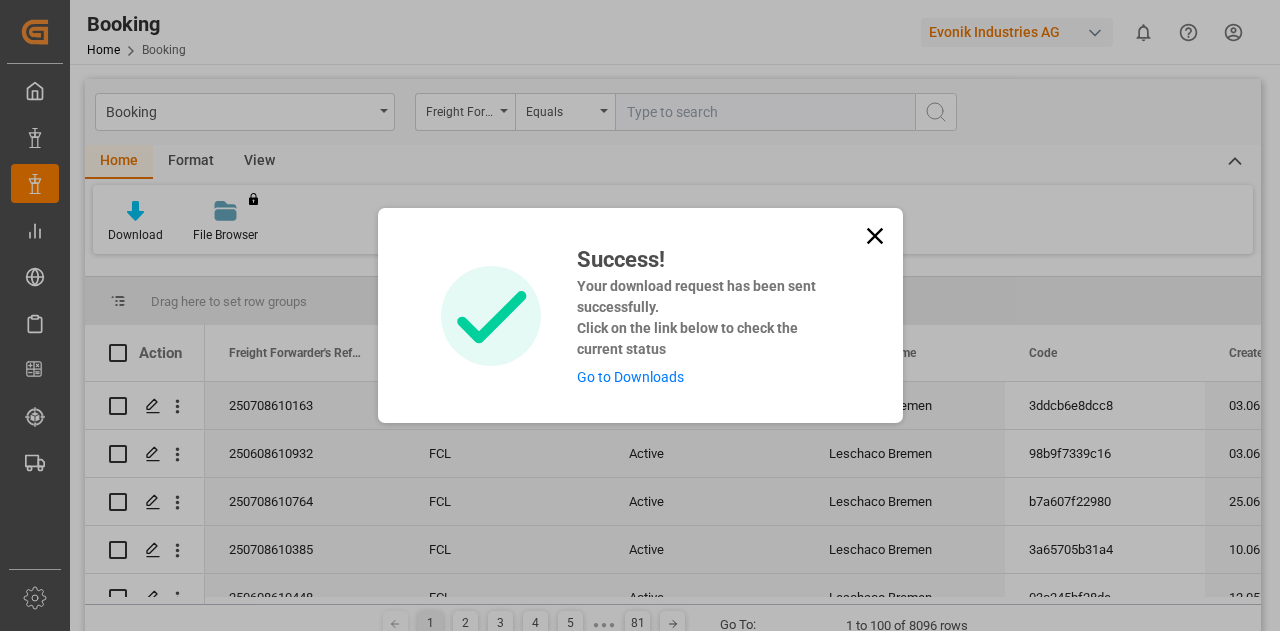 click on "Go to Downloads" at bounding box center (630, 377) 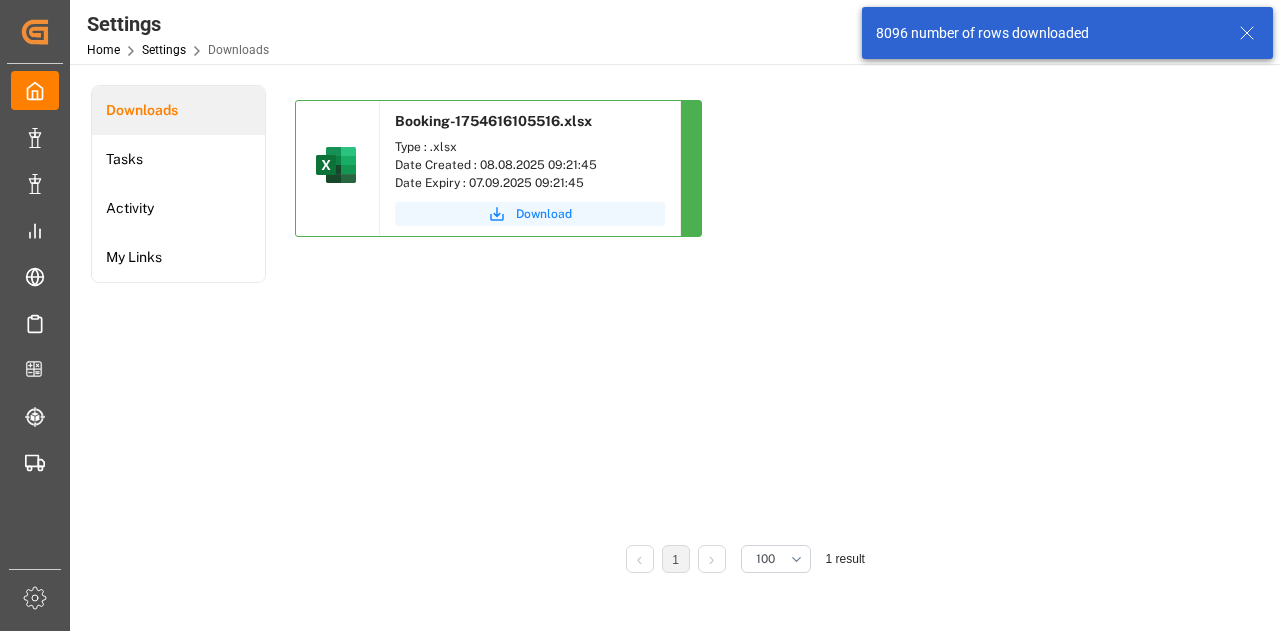 click on "Download" at bounding box center (544, 214) 